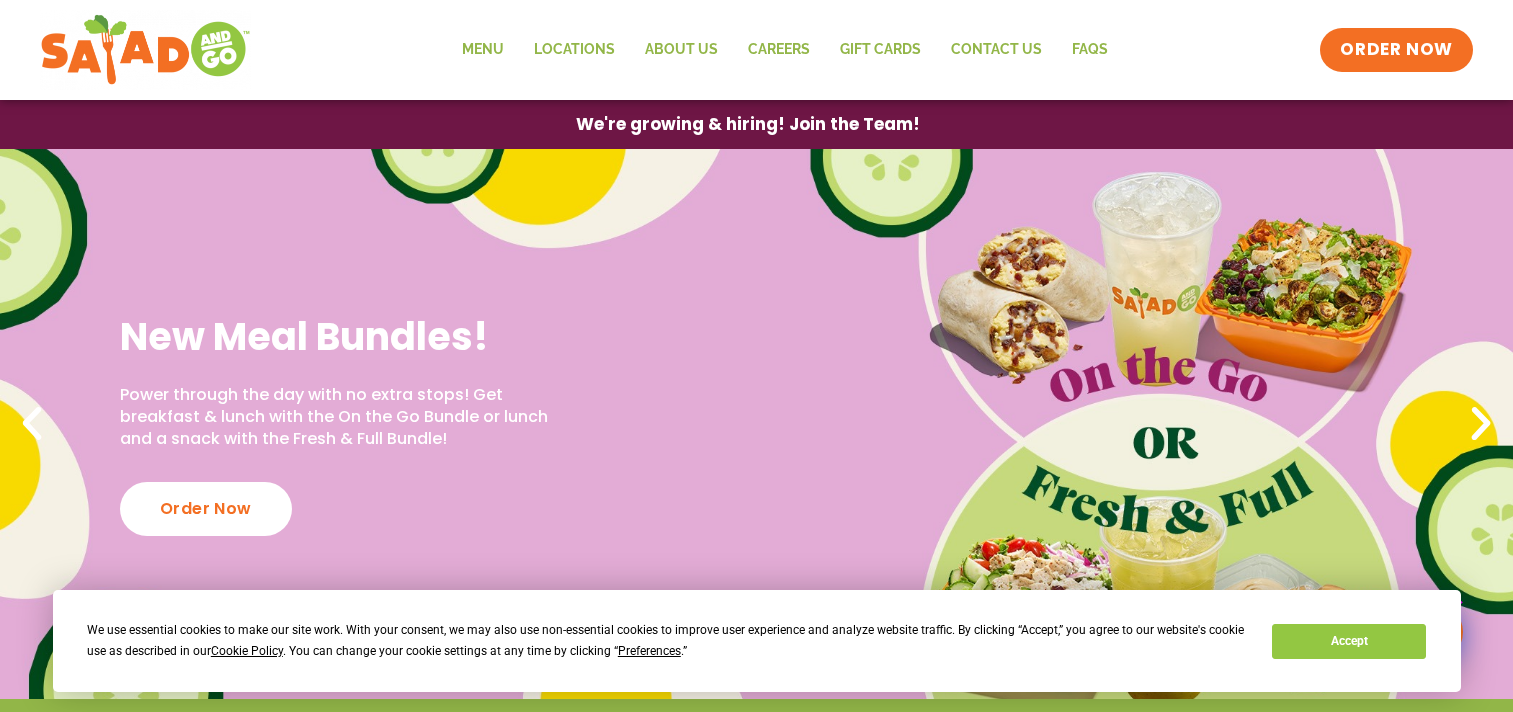 scroll, scrollTop: 0, scrollLeft: 0, axis: both 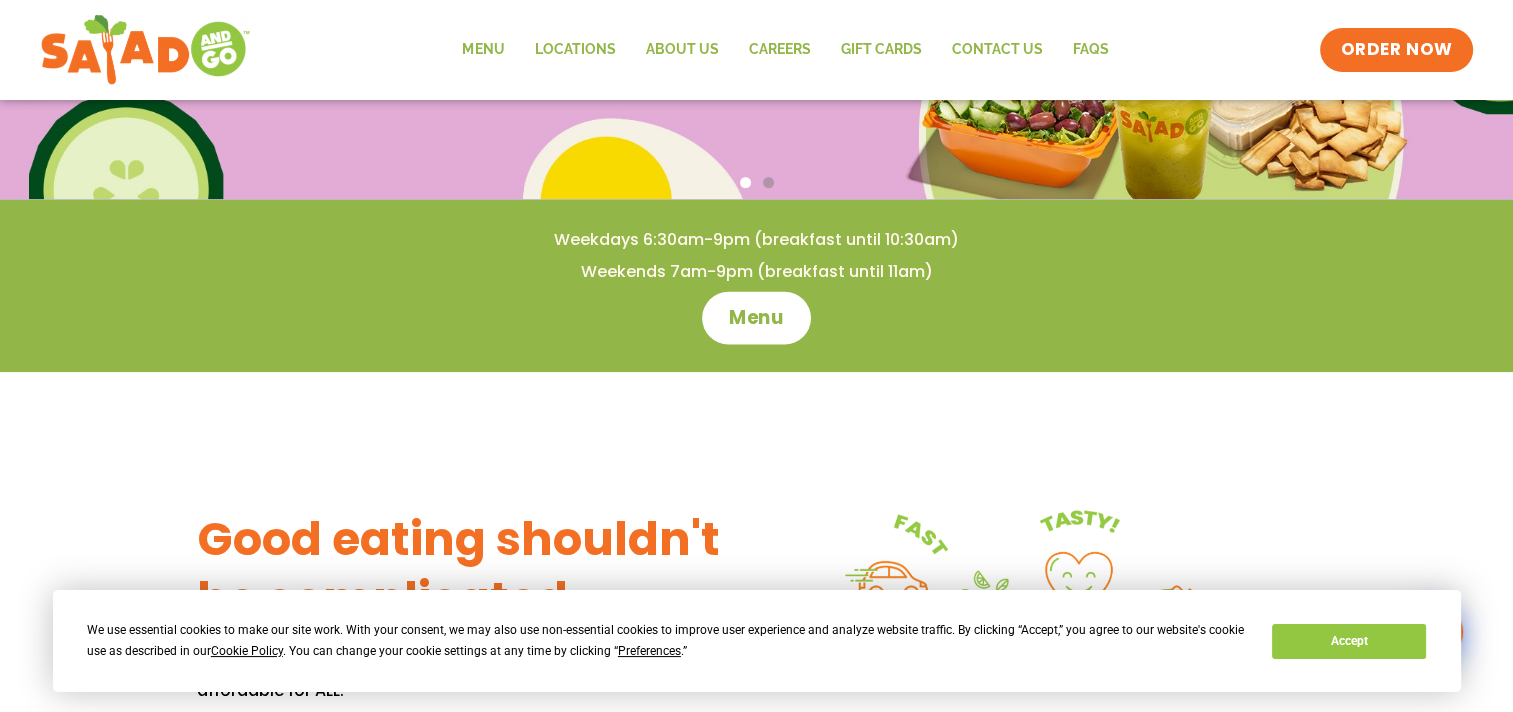 click on "Menu" at bounding box center (756, 318) 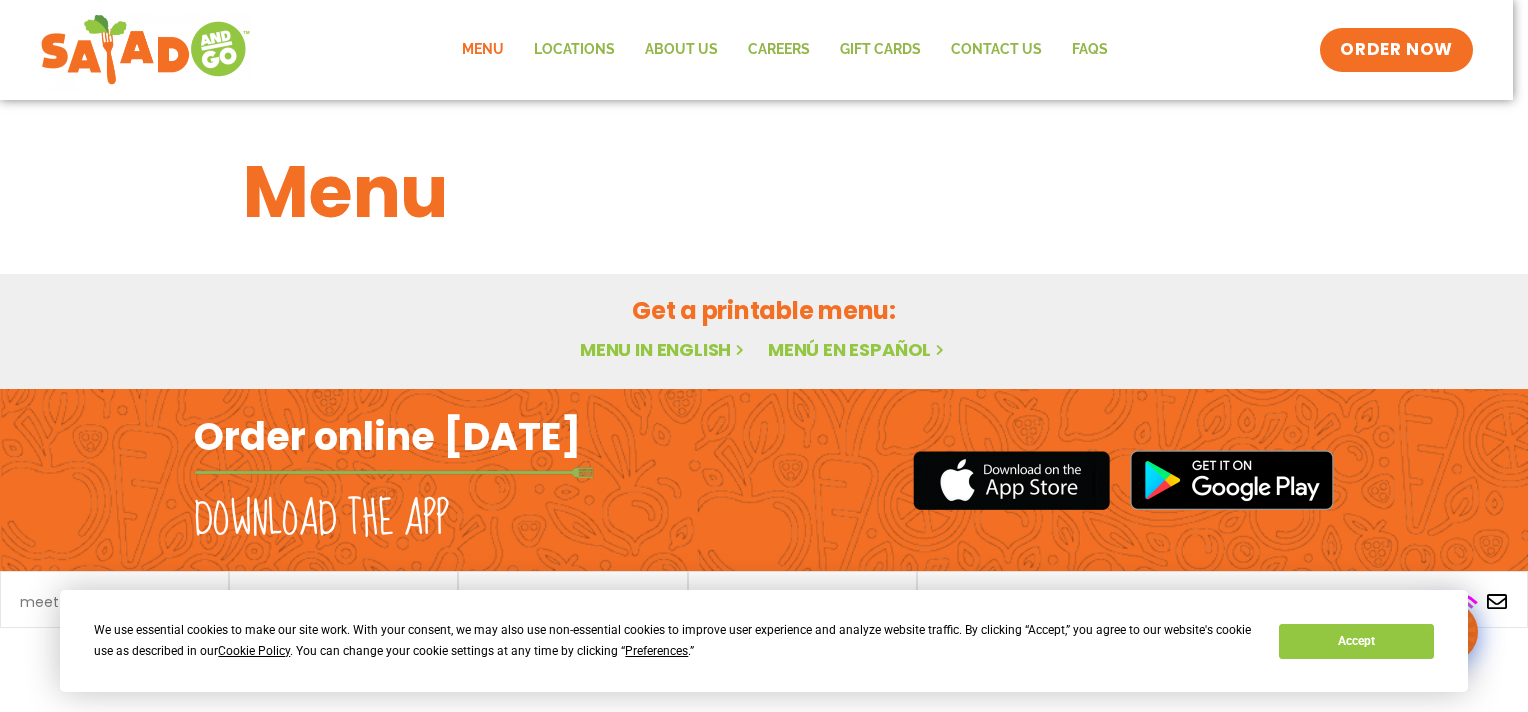 scroll, scrollTop: 0, scrollLeft: 0, axis: both 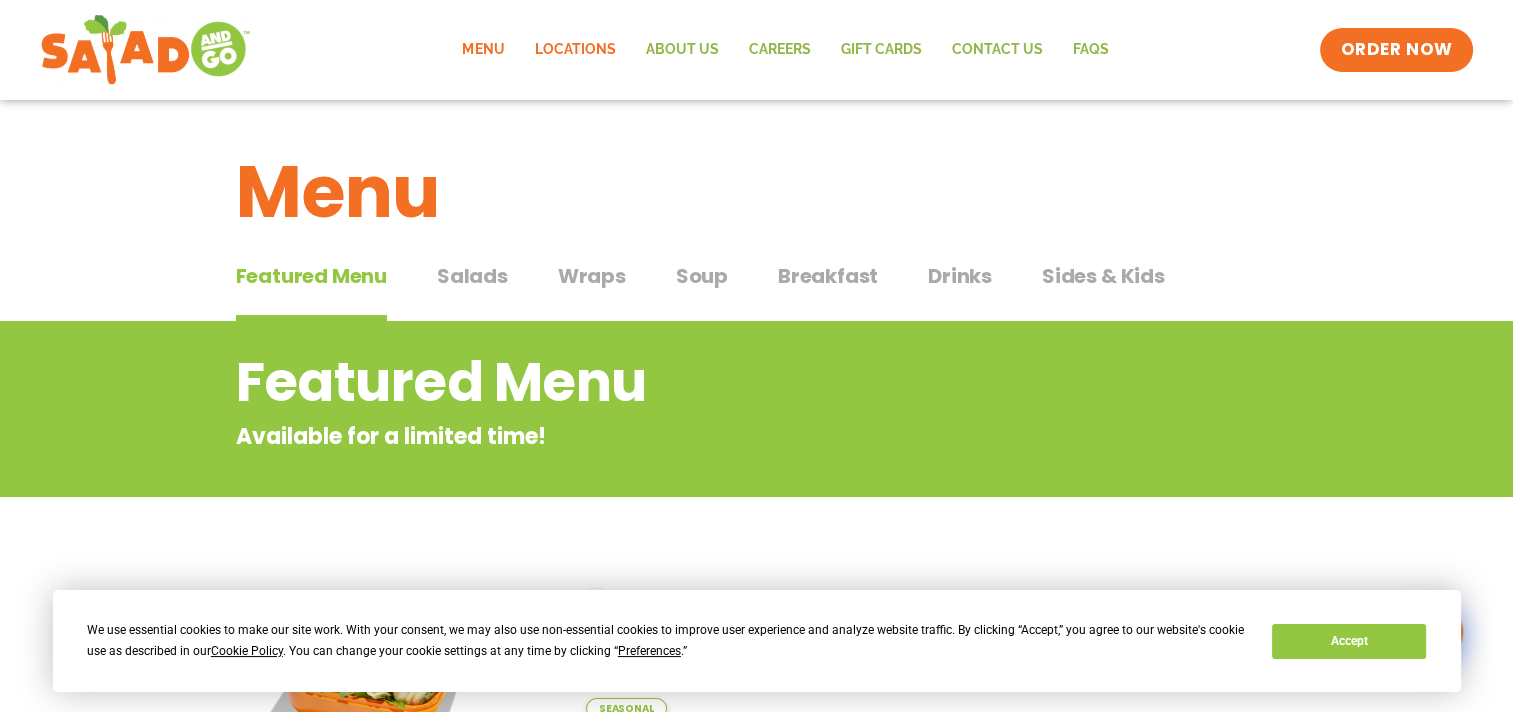 click on "Locations" 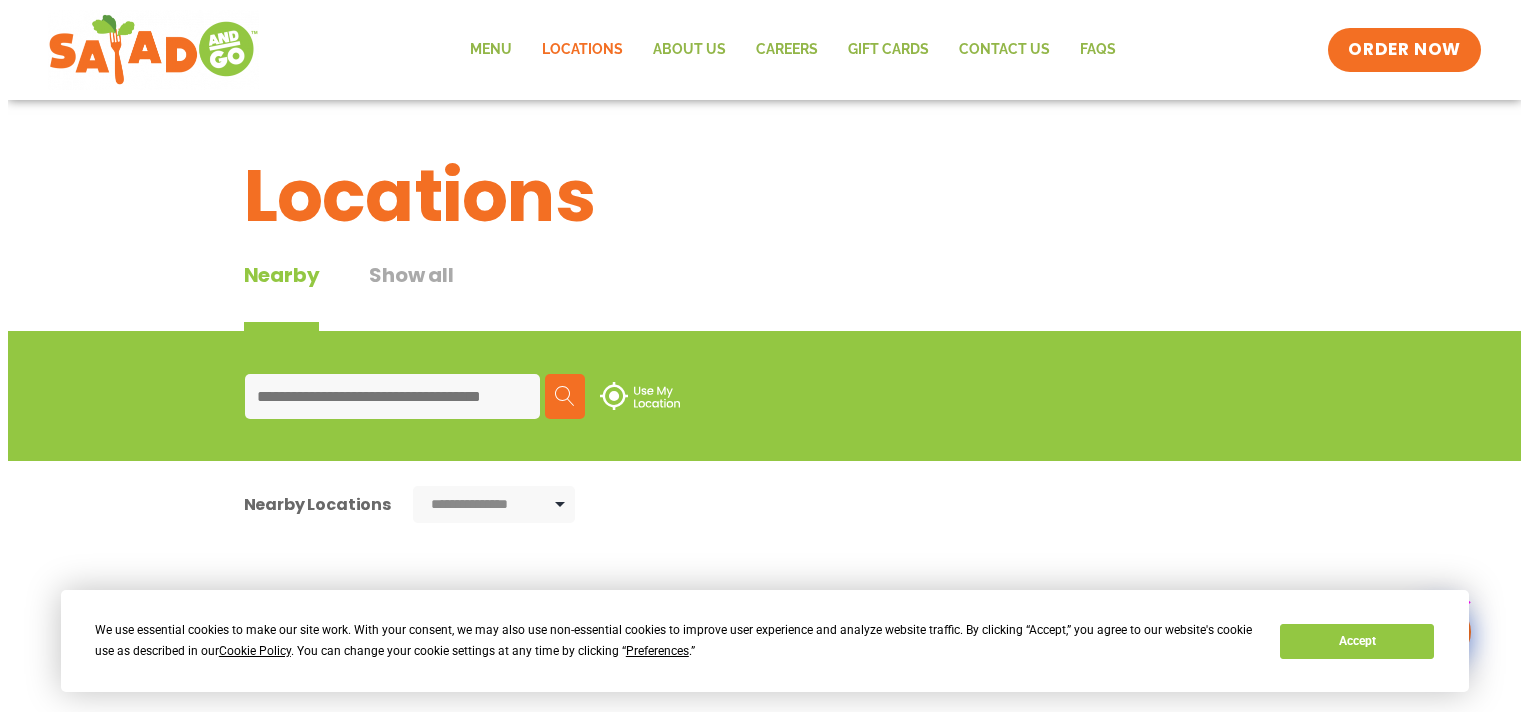 scroll, scrollTop: 0, scrollLeft: 0, axis: both 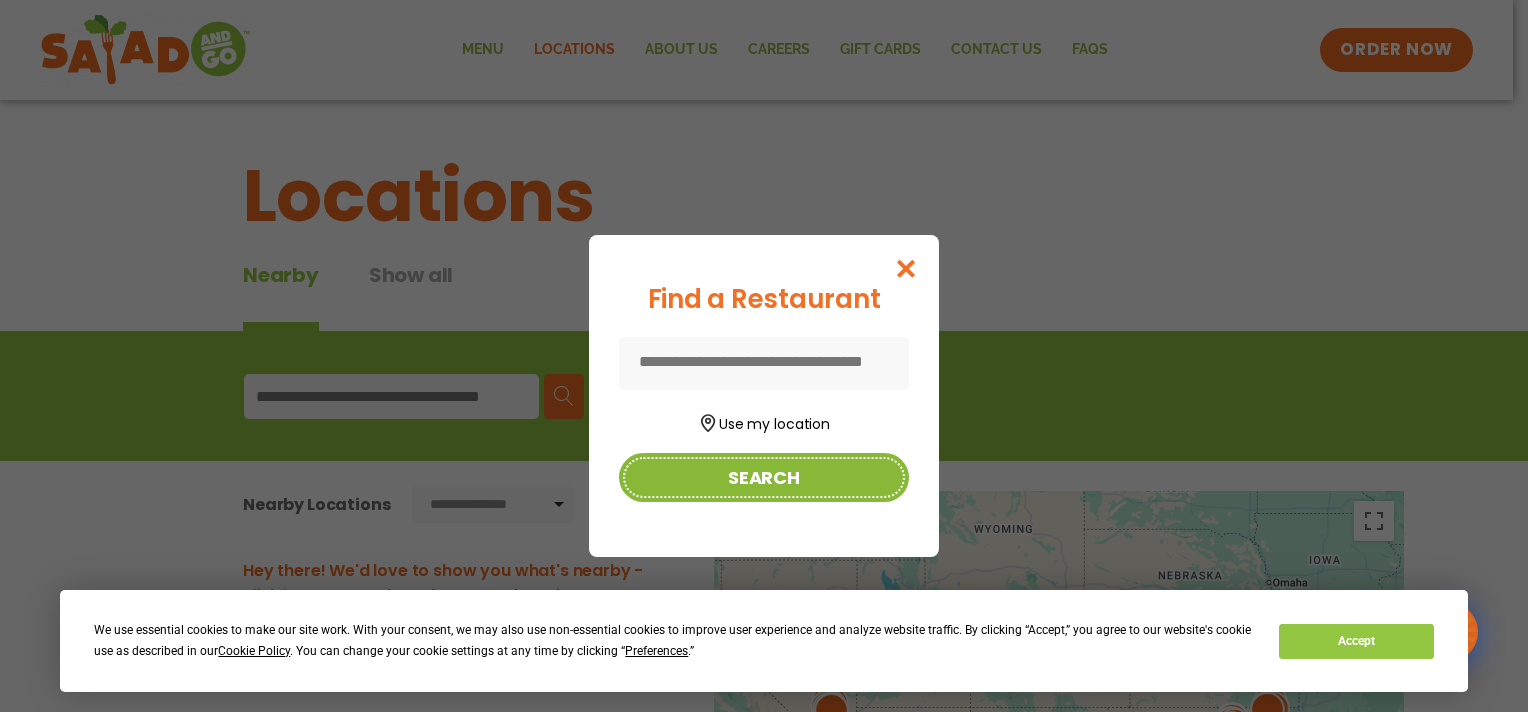 click on "Search" at bounding box center (764, 477) 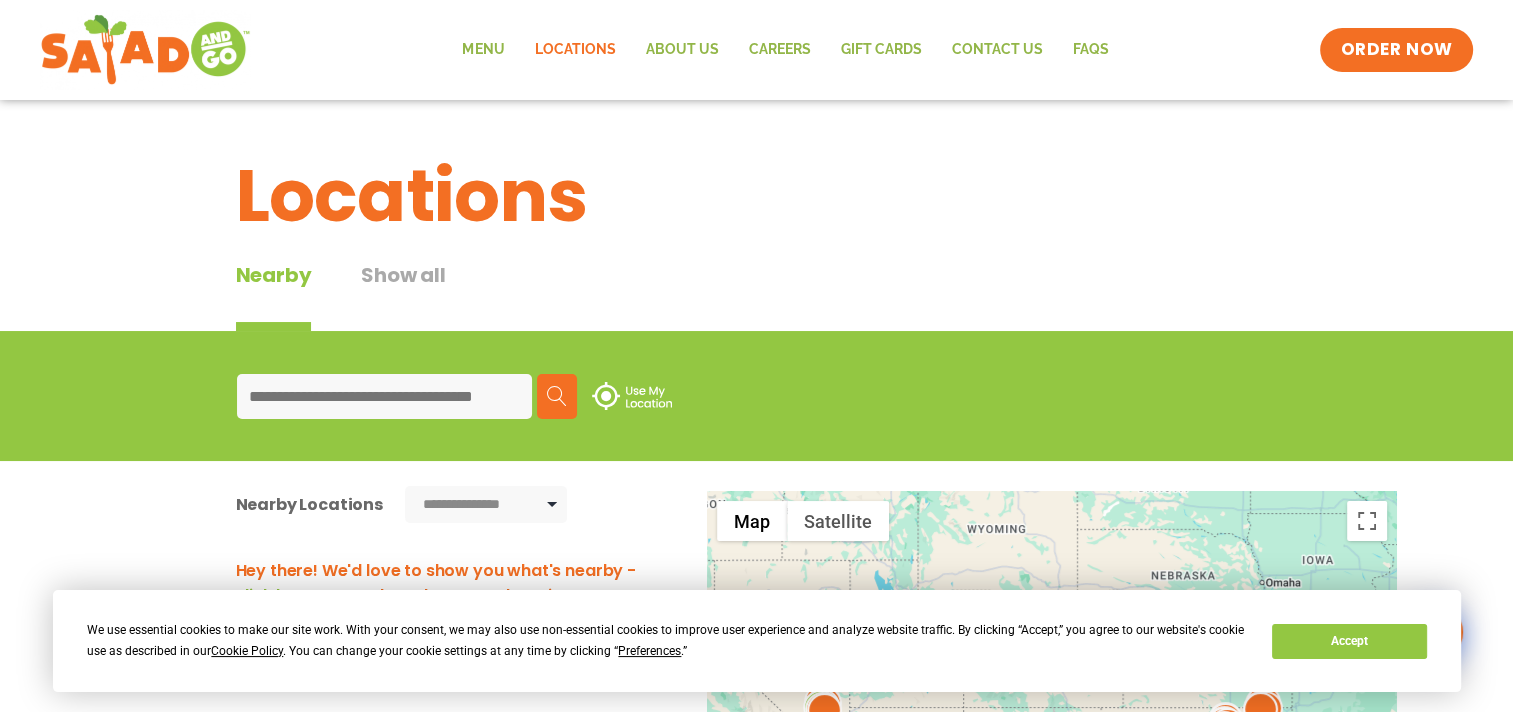 click at bounding box center (384, 396) 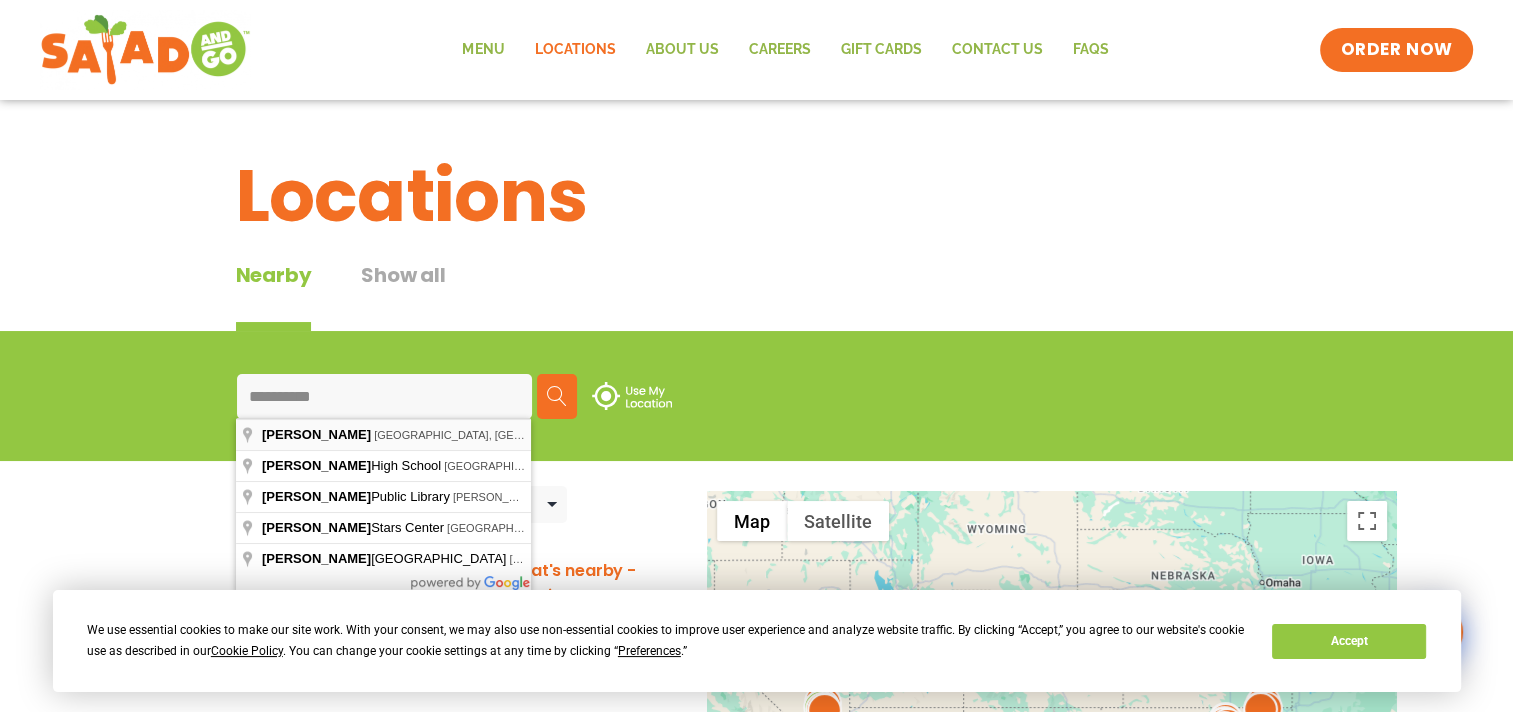 type on "**********" 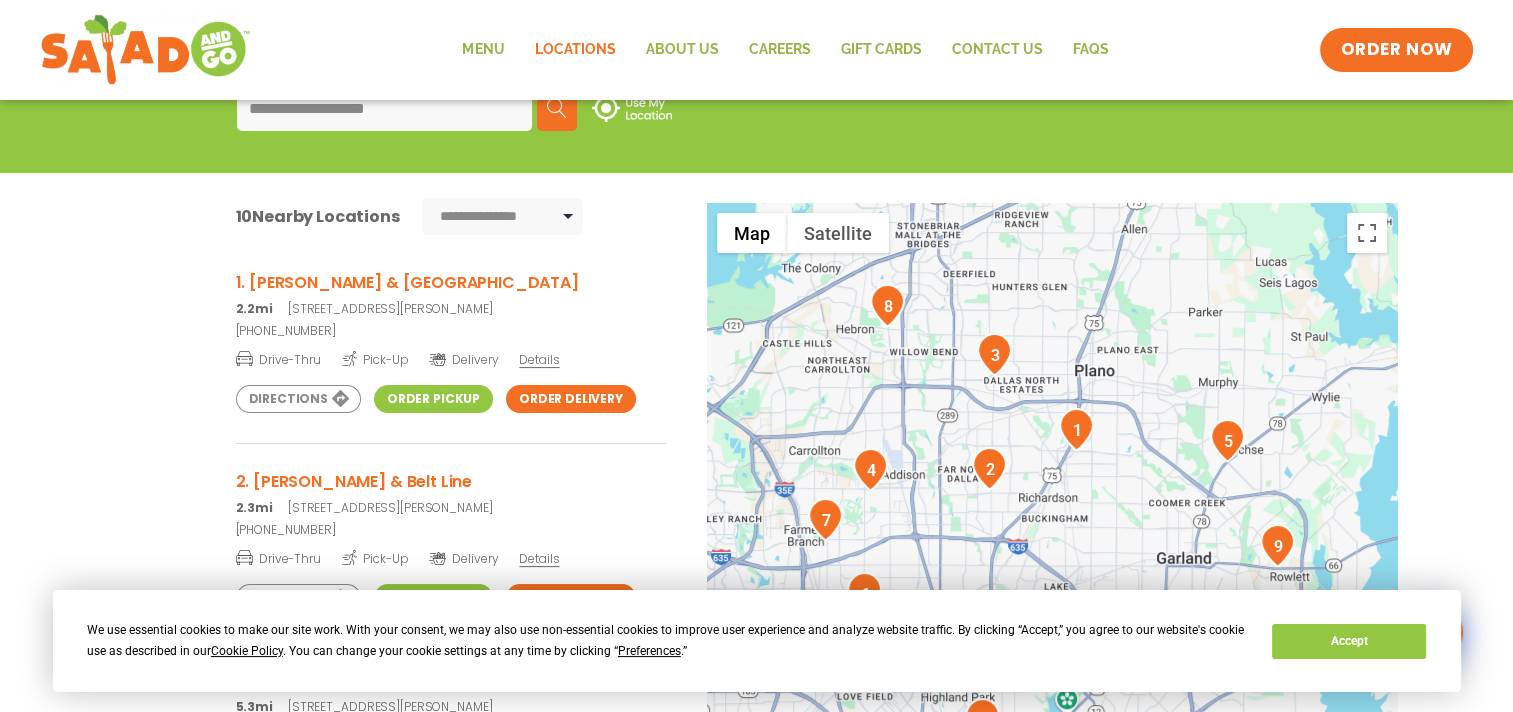 scroll, scrollTop: 300, scrollLeft: 0, axis: vertical 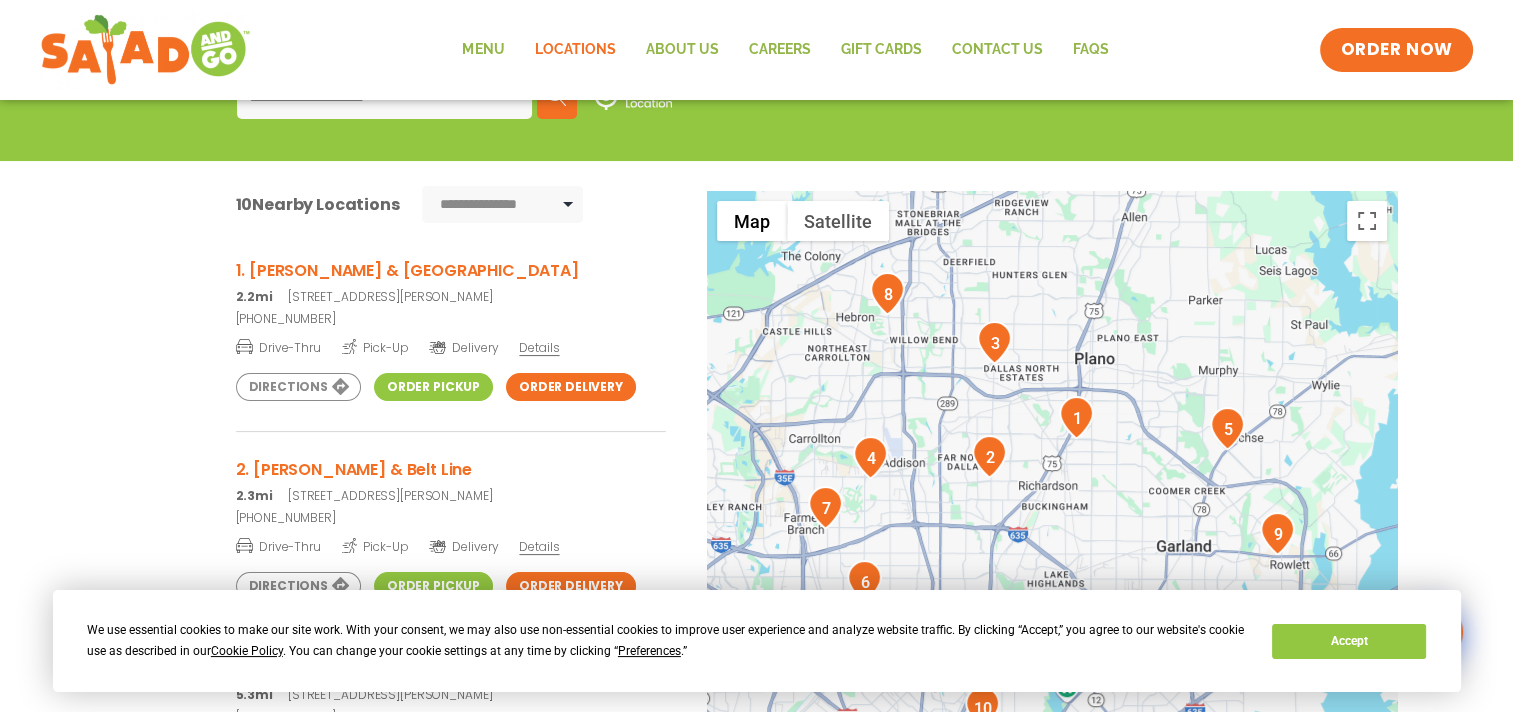 click on "Order Pickup" at bounding box center (433, 387) 